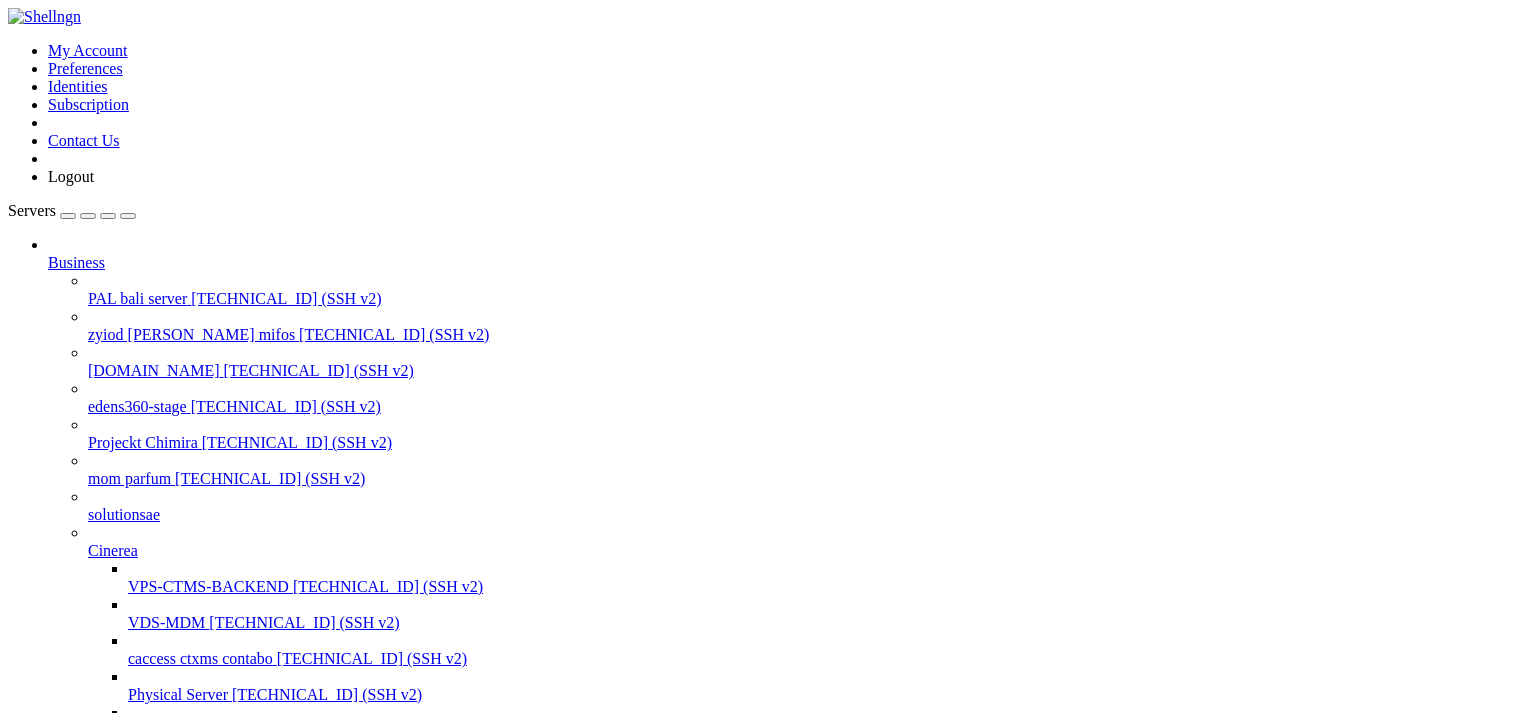scroll, scrollTop: 0, scrollLeft: 0, axis: both 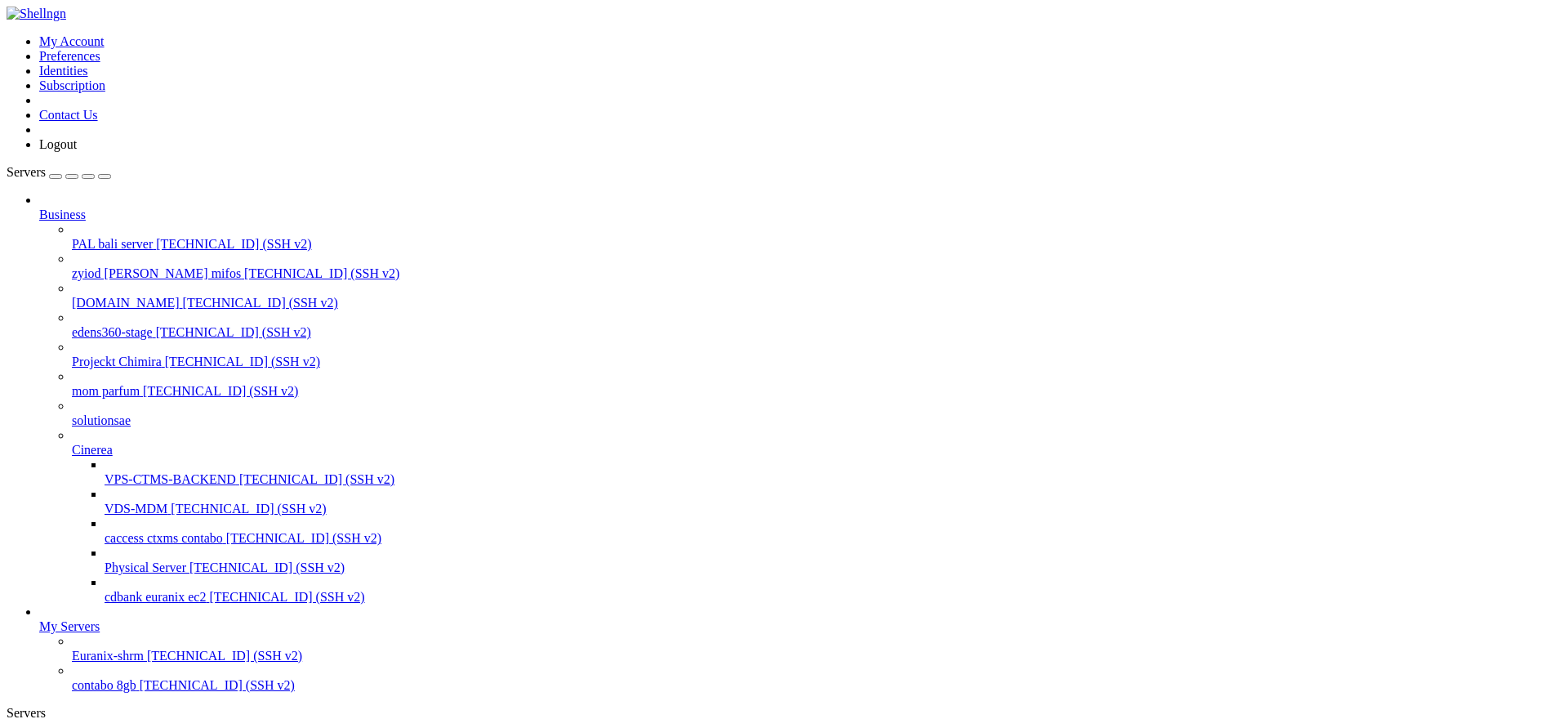 click on "contabo 8gb" at bounding box center (104, 685) 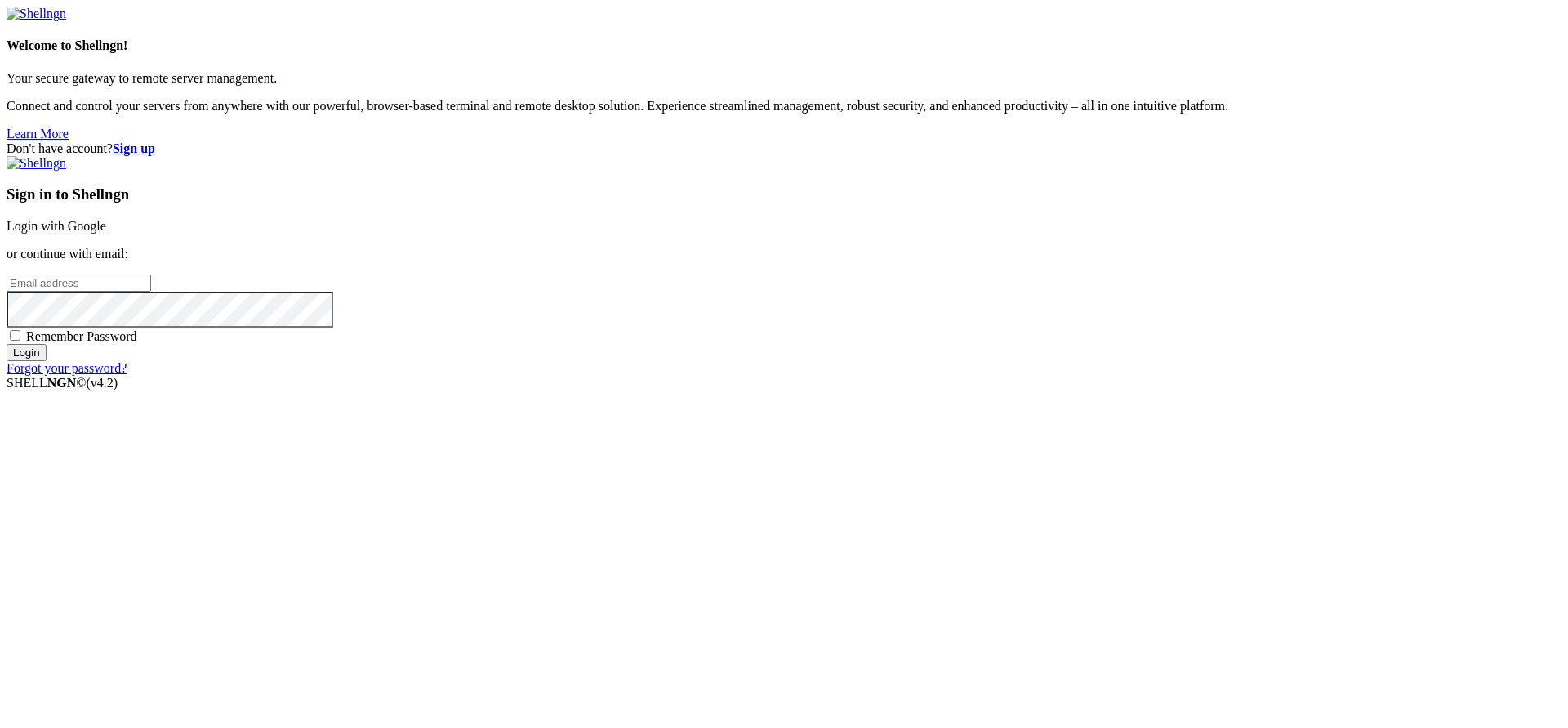 click on "Login with Google" at bounding box center (56, 226) 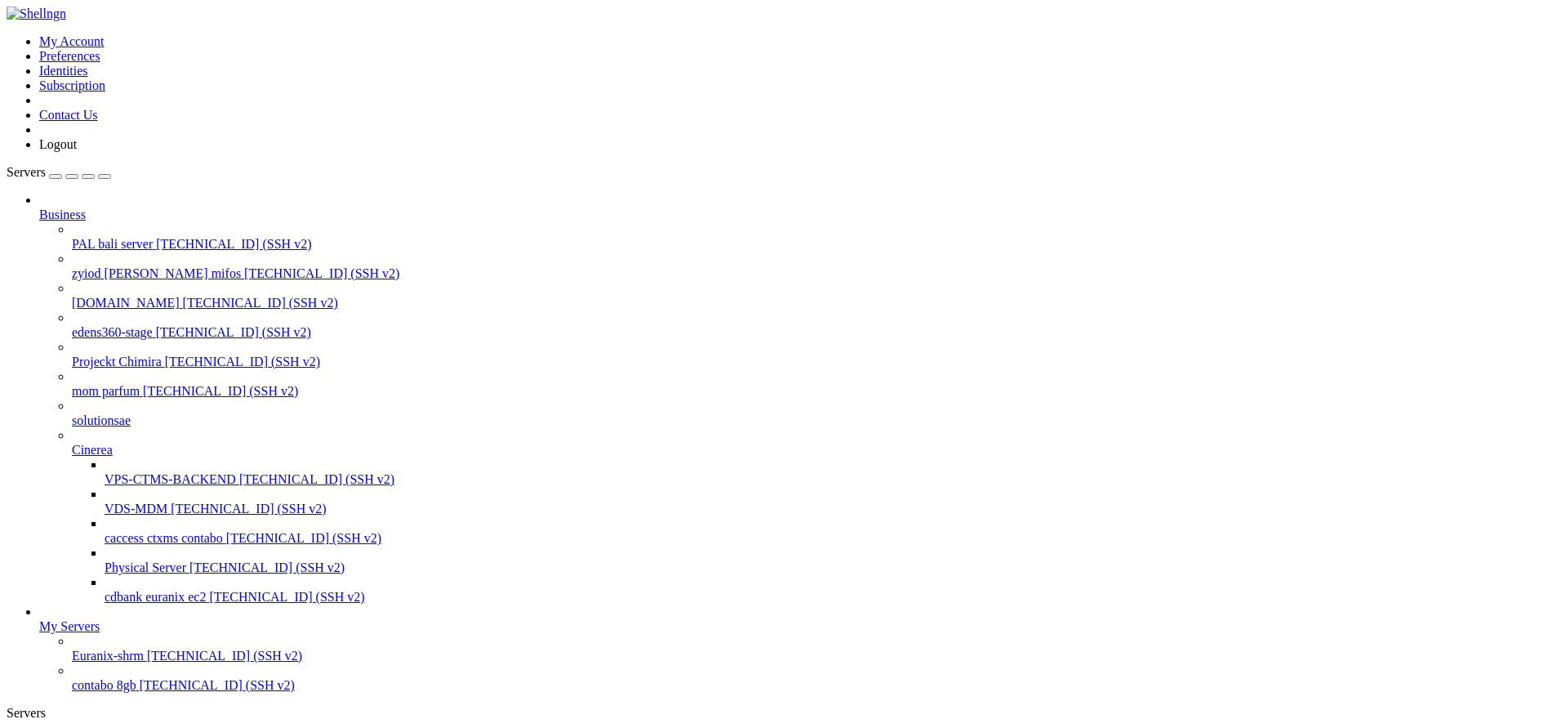 scroll, scrollTop: 0, scrollLeft: 0, axis: both 